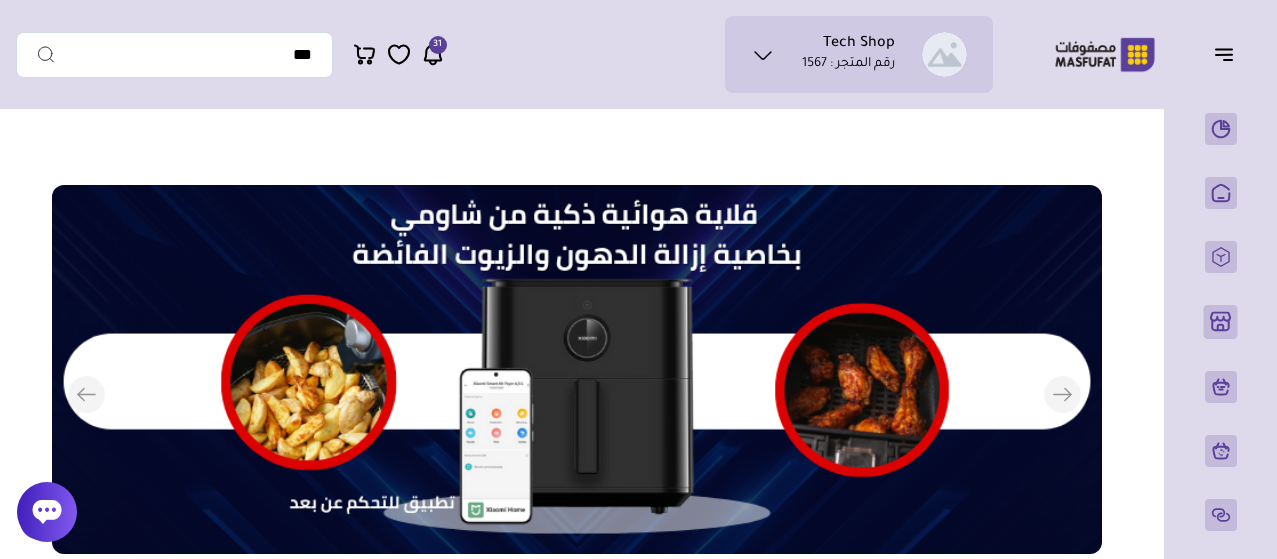scroll, scrollTop: 696, scrollLeft: 0, axis: vertical 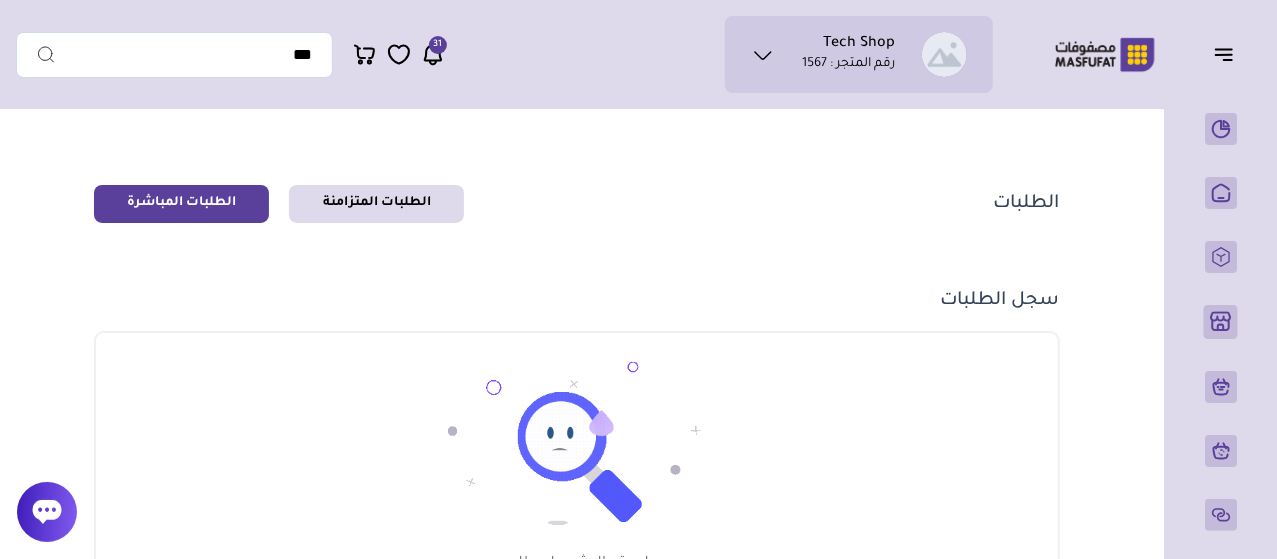 click on "الطلبات المتزامنة" at bounding box center (376, 204) 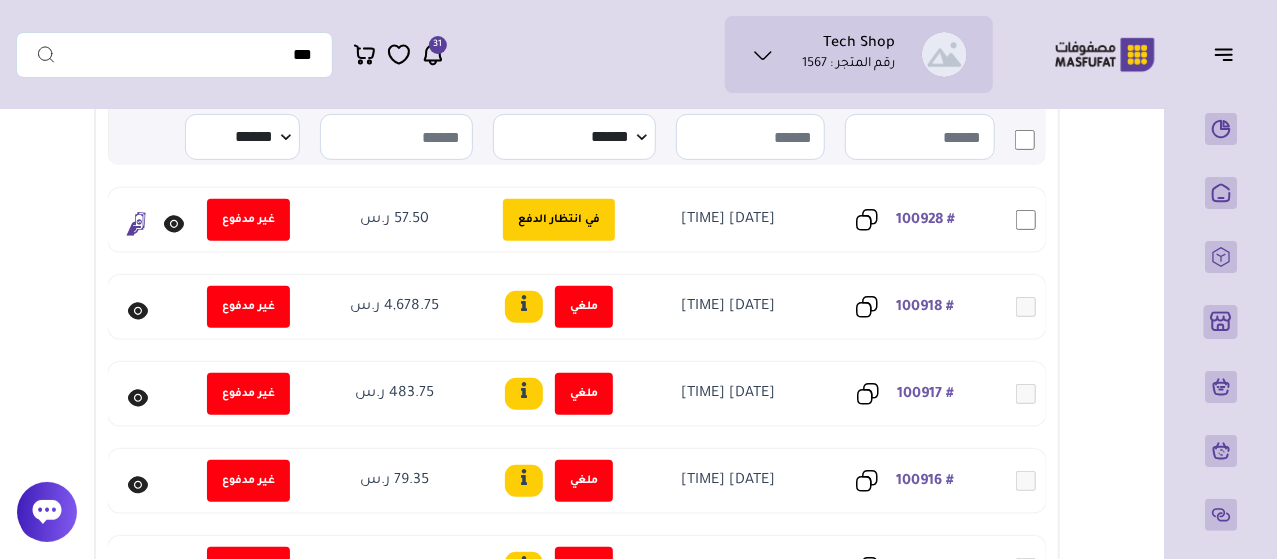 scroll, scrollTop: 300, scrollLeft: 0, axis: vertical 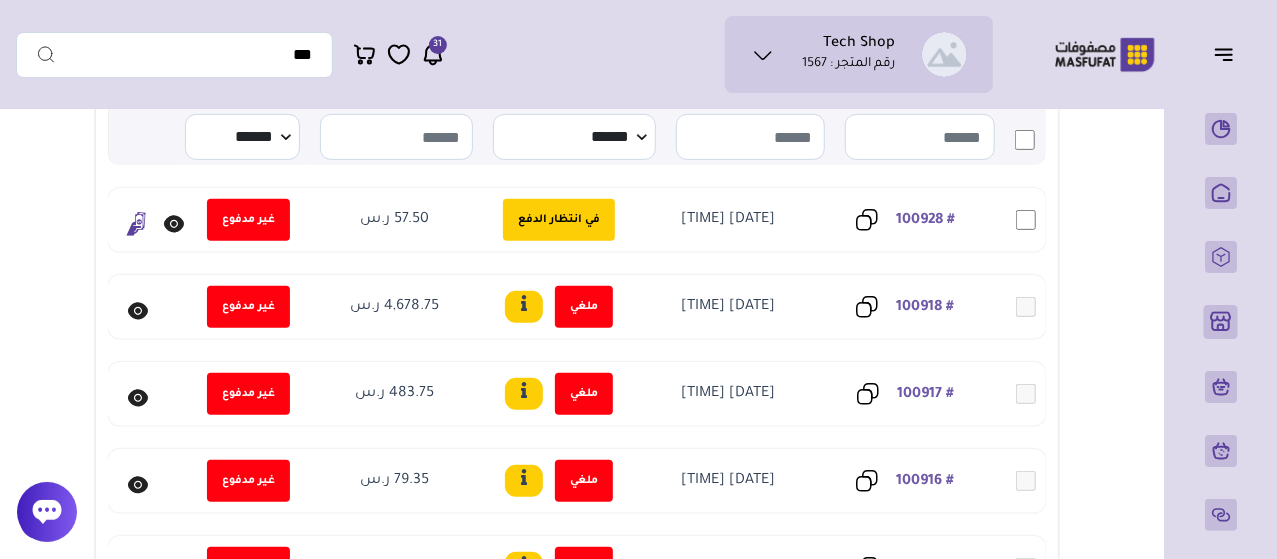 click at bounding box center [175, 224] 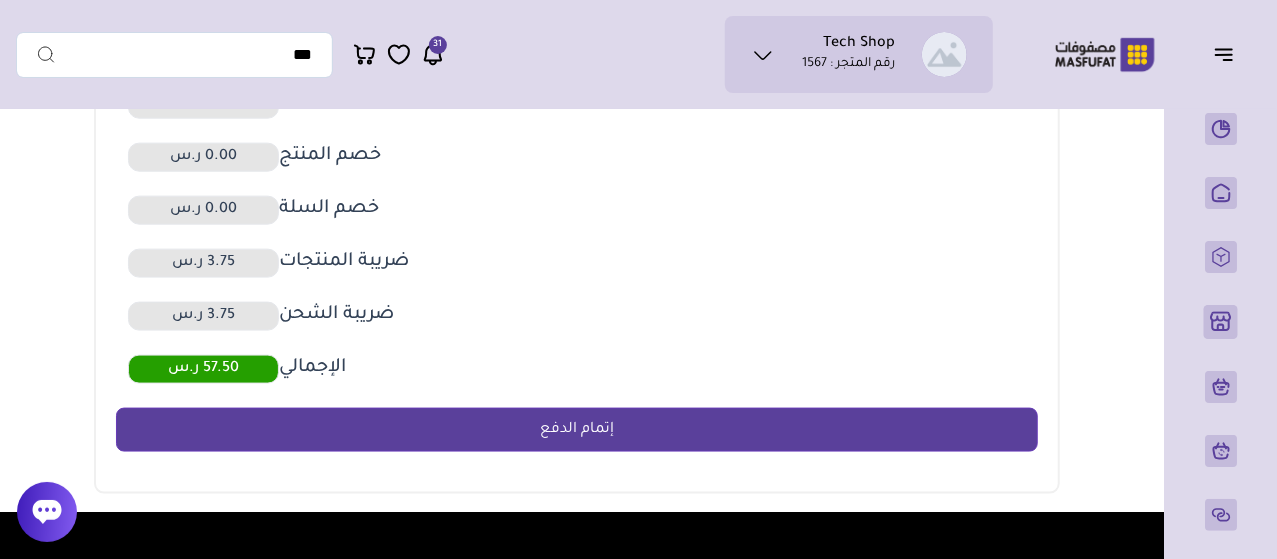 scroll, scrollTop: 1200, scrollLeft: 0, axis: vertical 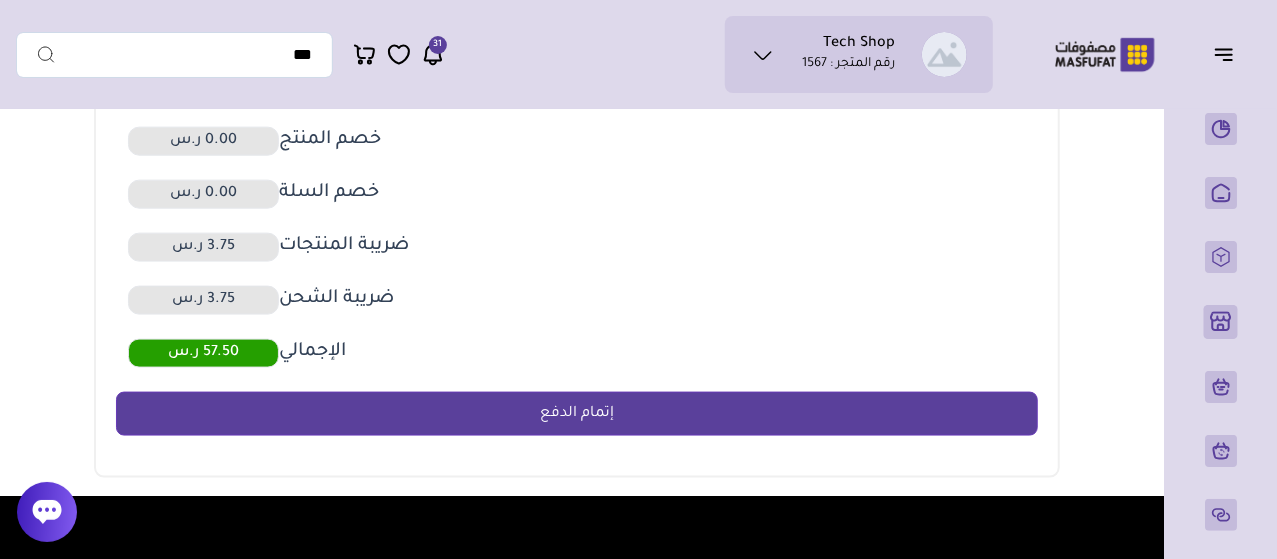 click on "إتمام الدفع" at bounding box center [576, 414] 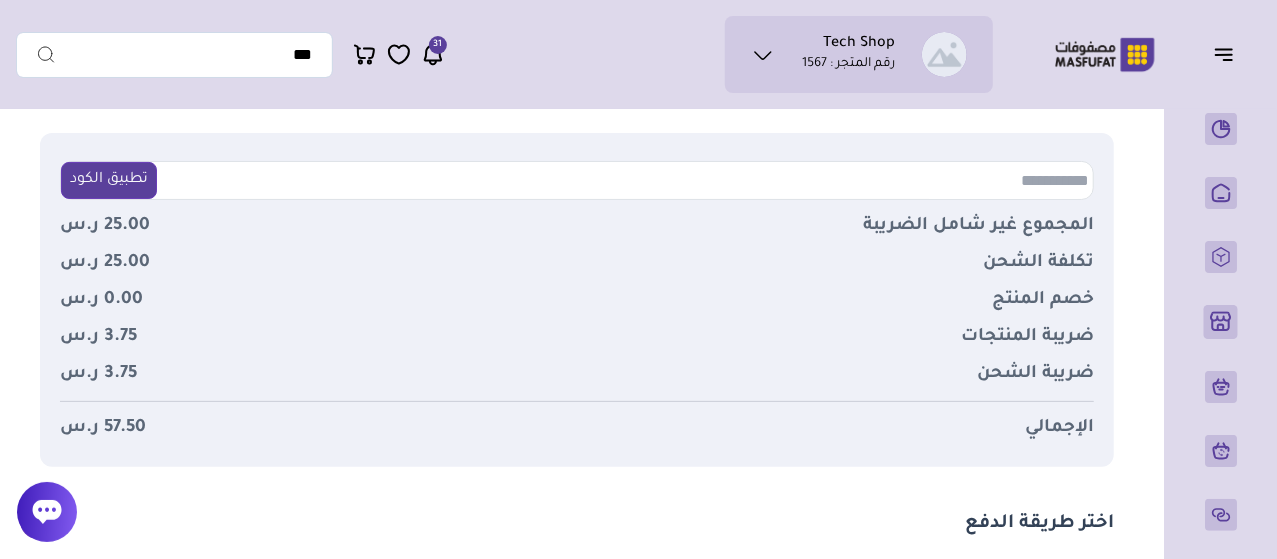scroll, scrollTop: 200, scrollLeft: 0, axis: vertical 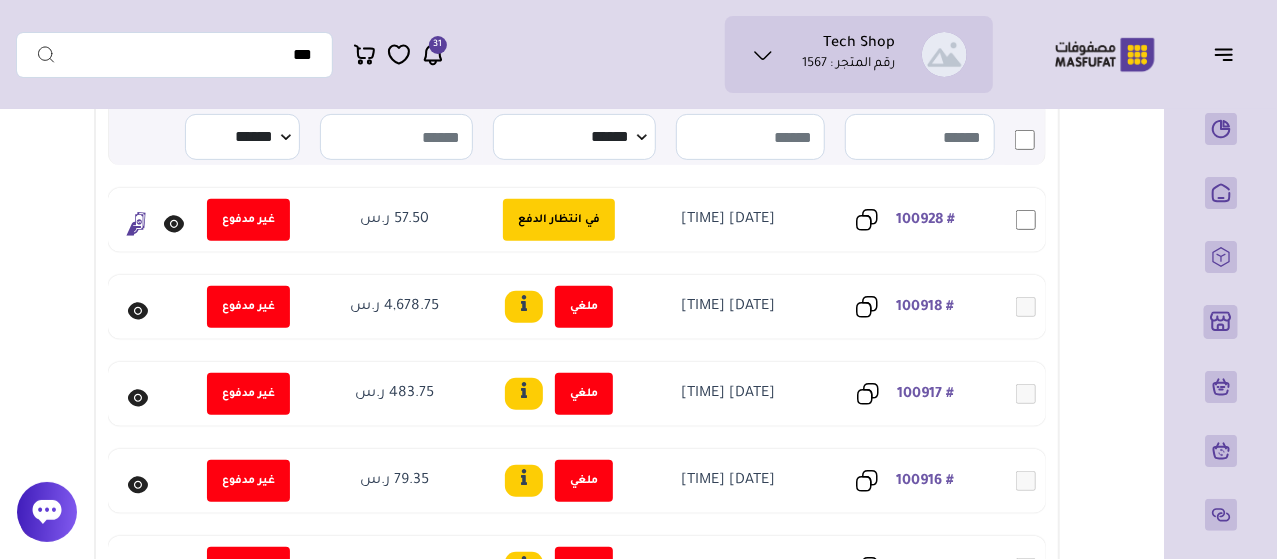 click at bounding box center [136, 224] 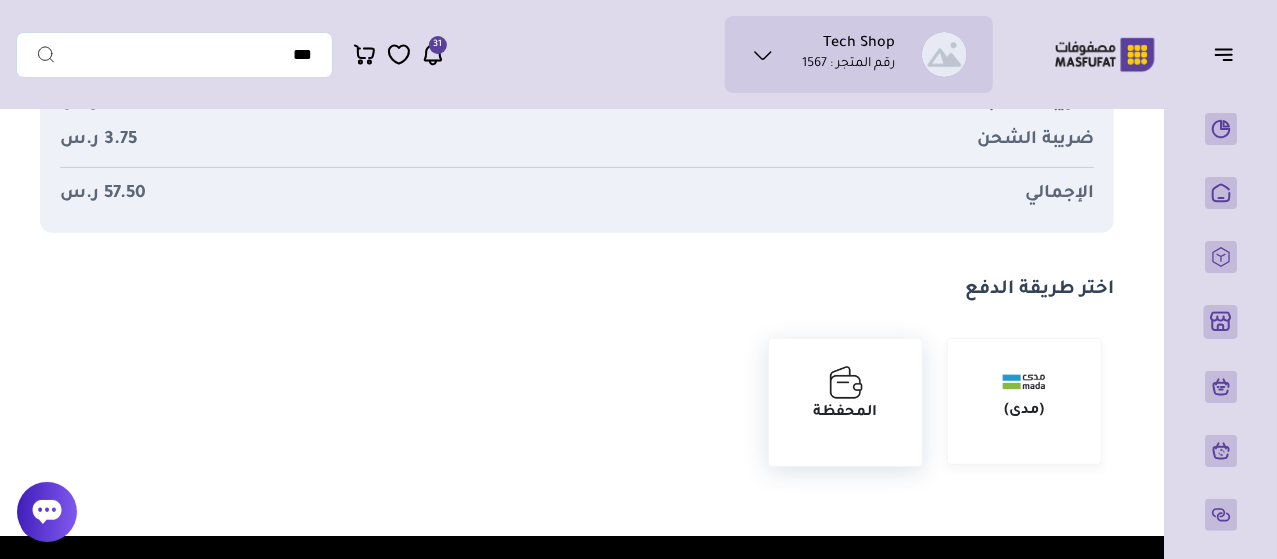 scroll, scrollTop: 400, scrollLeft: 0, axis: vertical 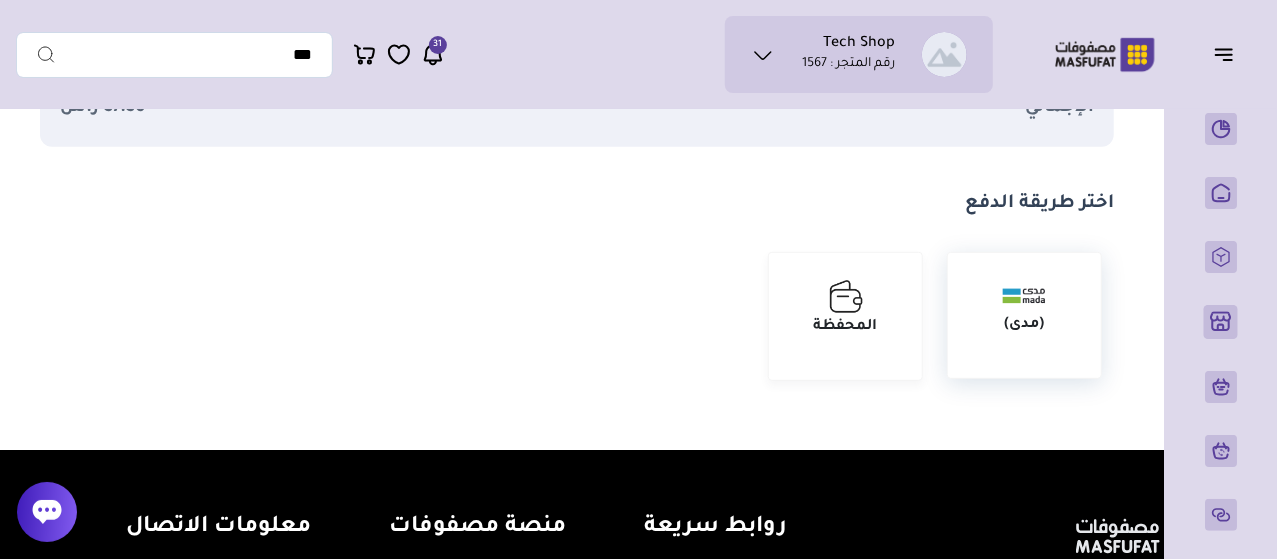 click at bounding box center [1024, 295] 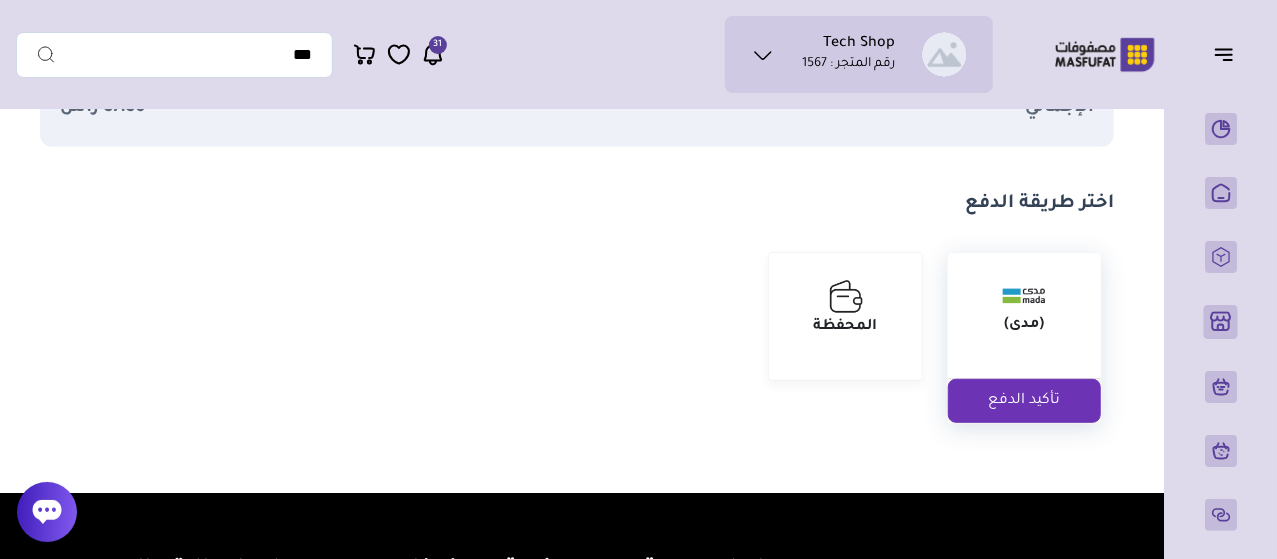 click on "تأكيد الدفع" at bounding box center (1024, 401) 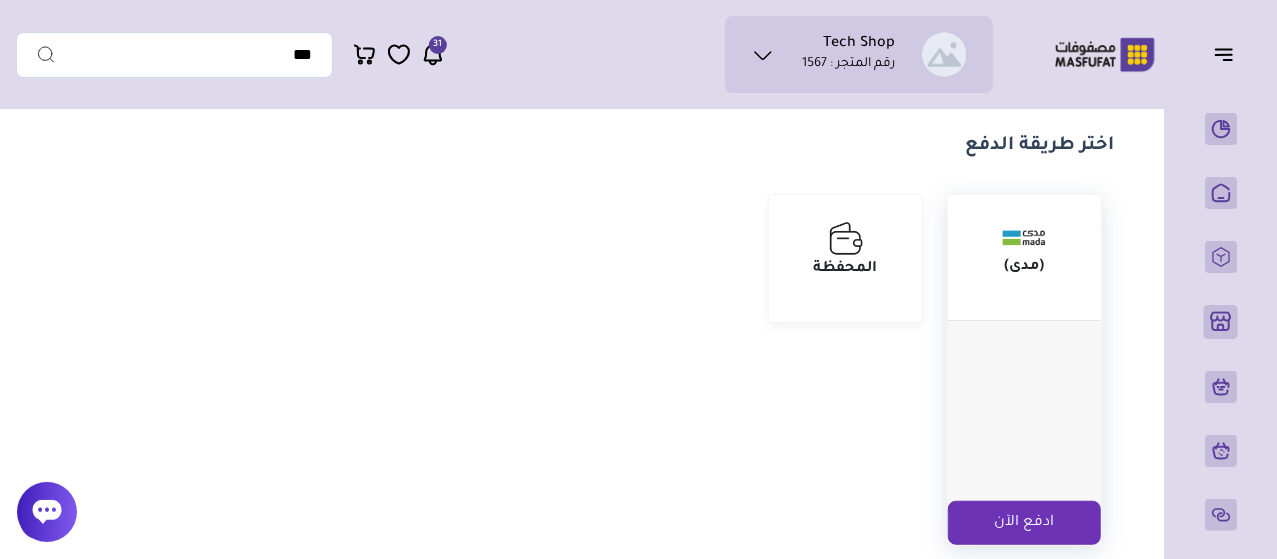 scroll, scrollTop: 400, scrollLeft: 0, axis: vertical 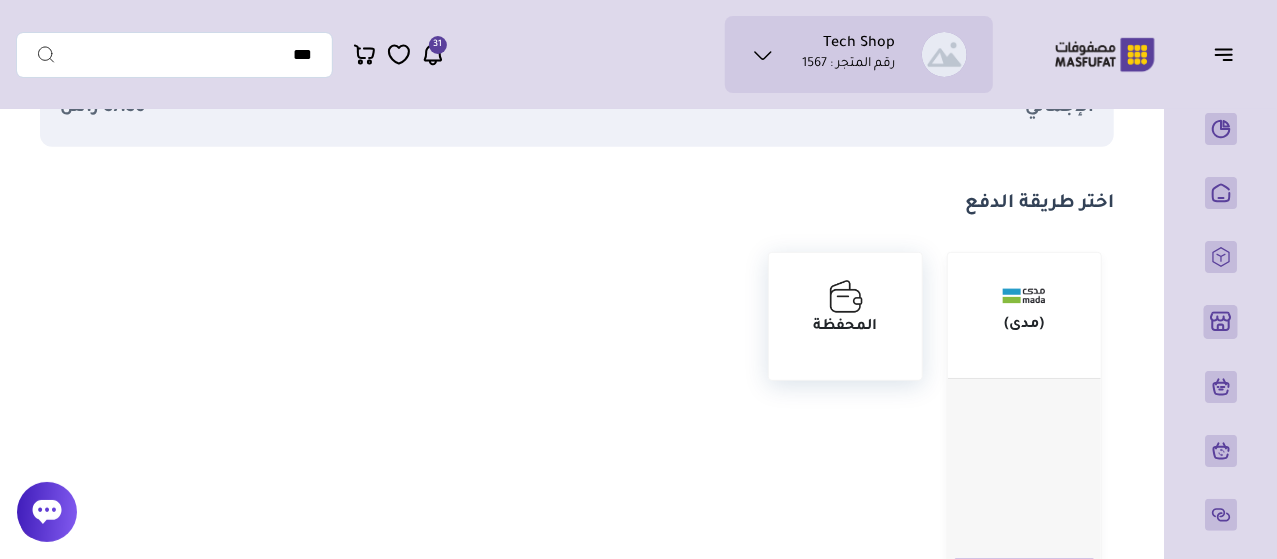 click on "المحفظة" at bounding box center [846, 327] 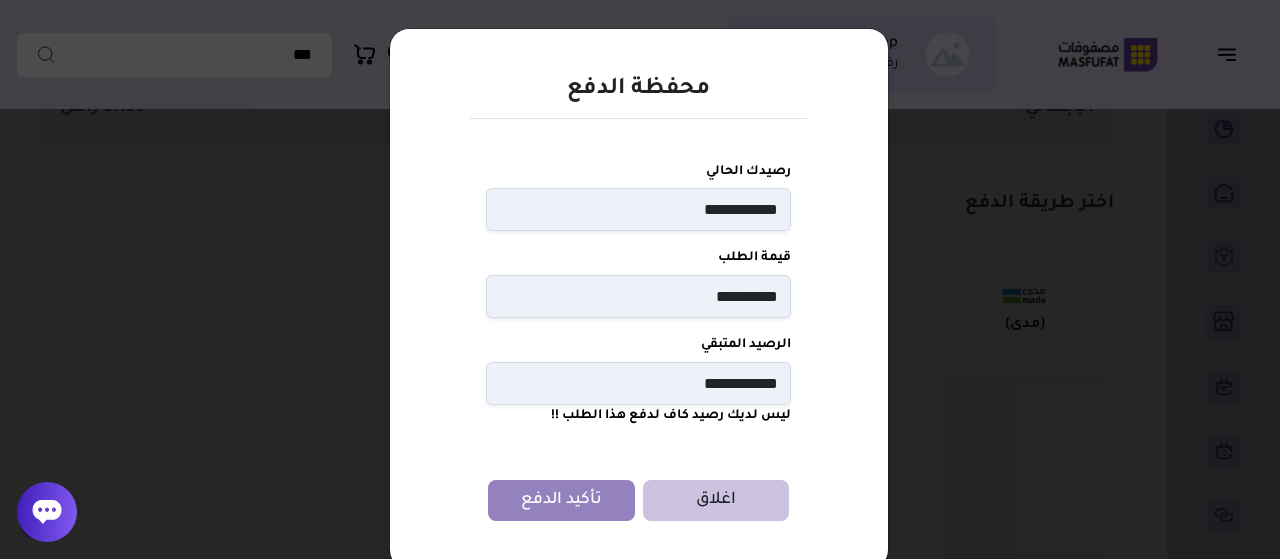 click on "اغلاق" at bounding box center (716, 500) 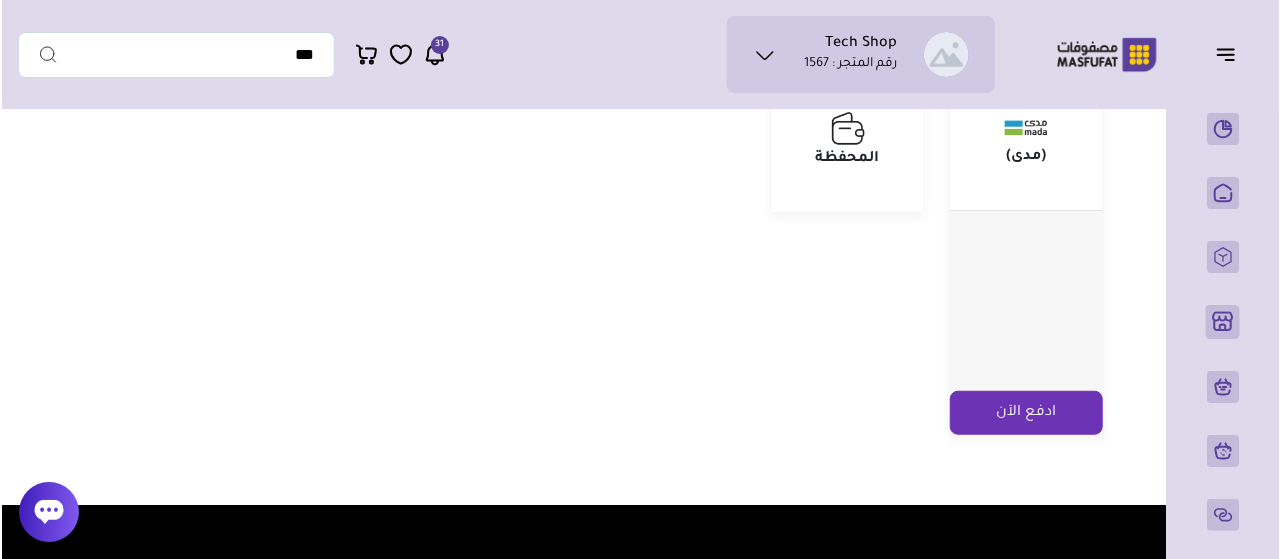 scroll, scrollTop: 600, scrollLeft: 0, axis: vertical 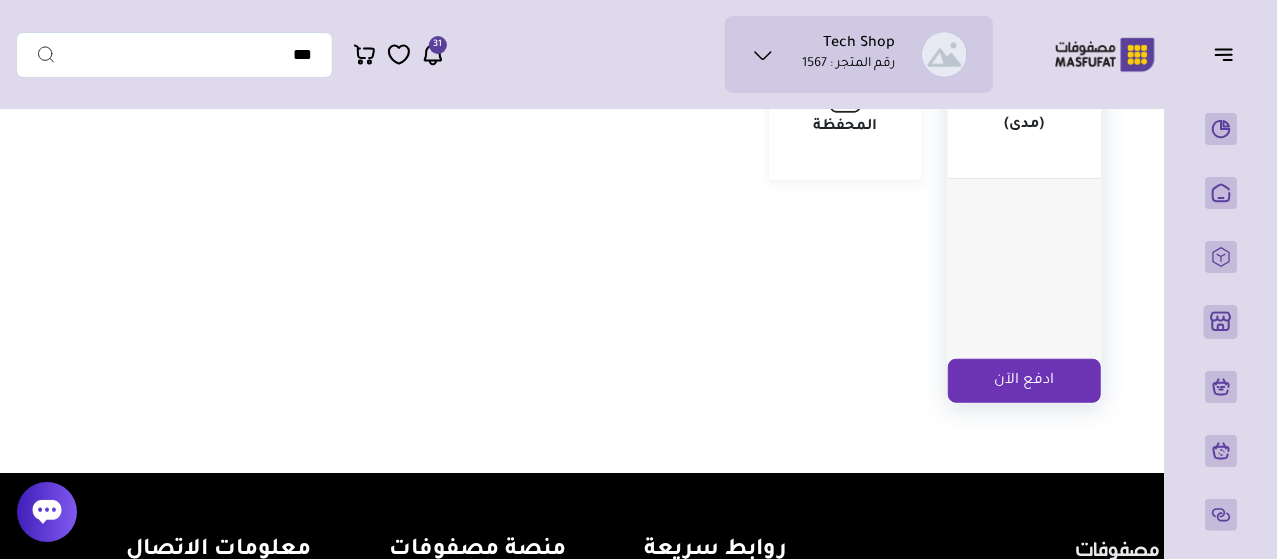 click on "ادفع الآن" at bounding box center (1024, 381) 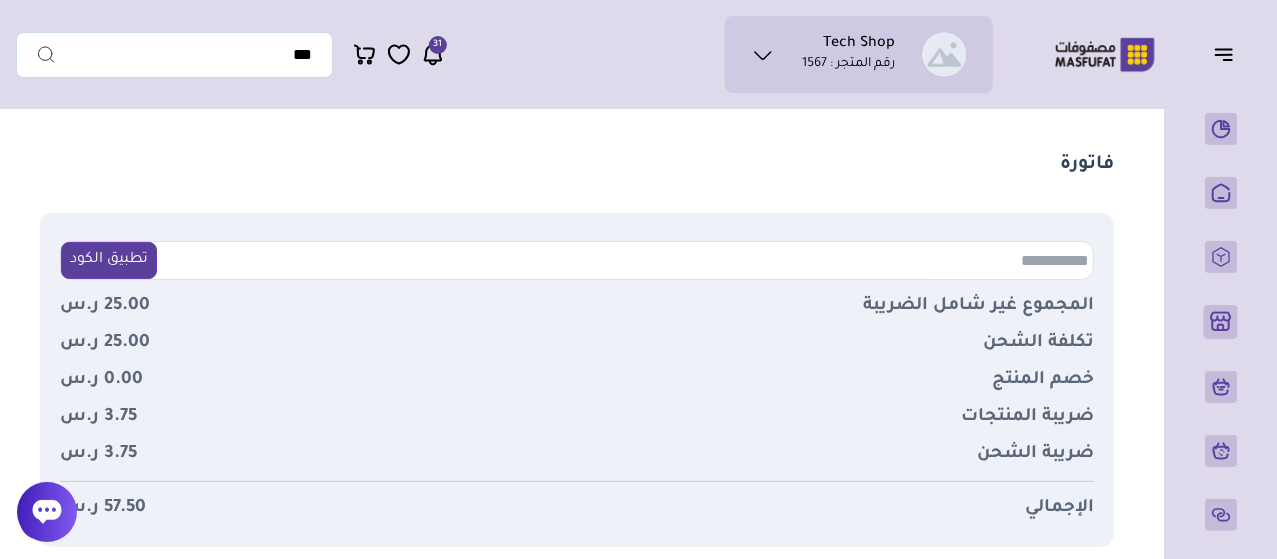 scroll, scrollTop: 400, scrollLeft: 0, axis: vertical 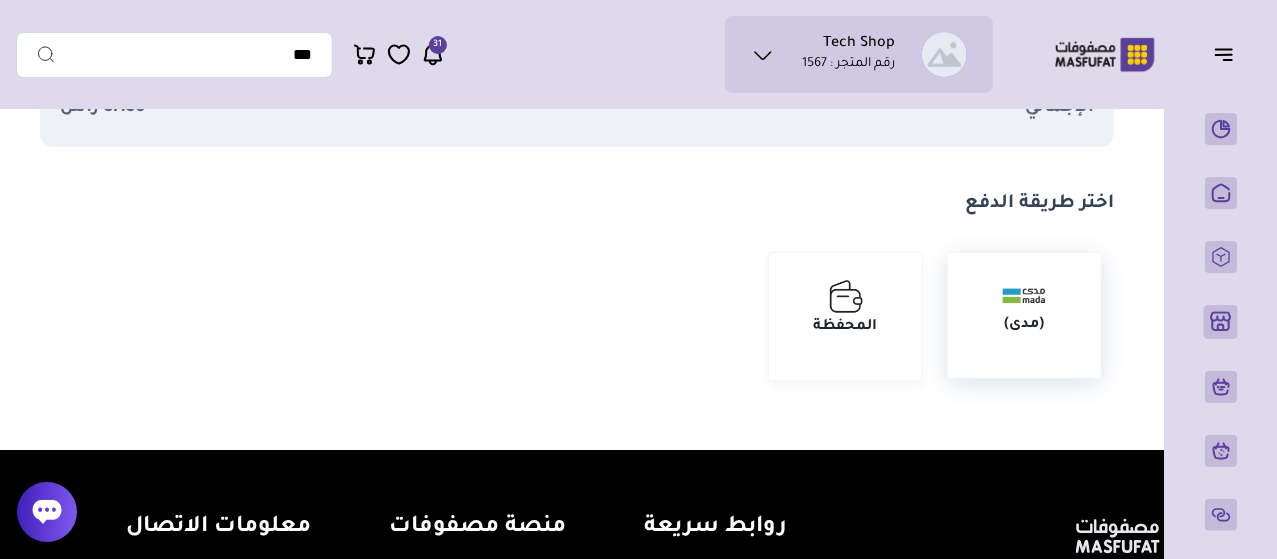 click on "(مدى)" at bounding box center [1024, 315] 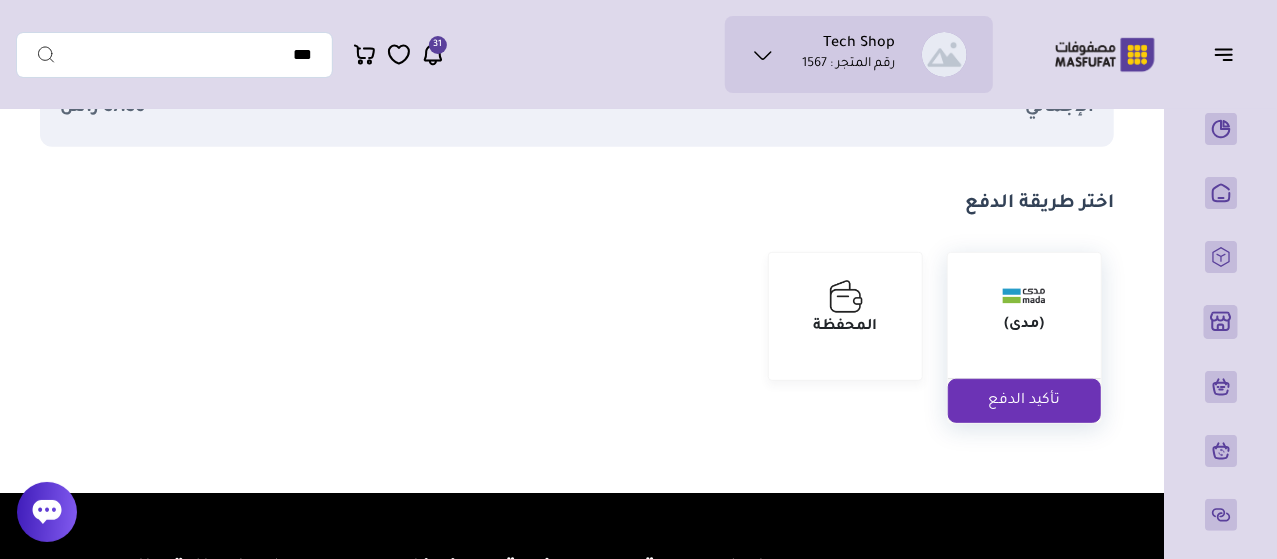click on "تأكيد الدفع" at bounding box center [1024, 401] 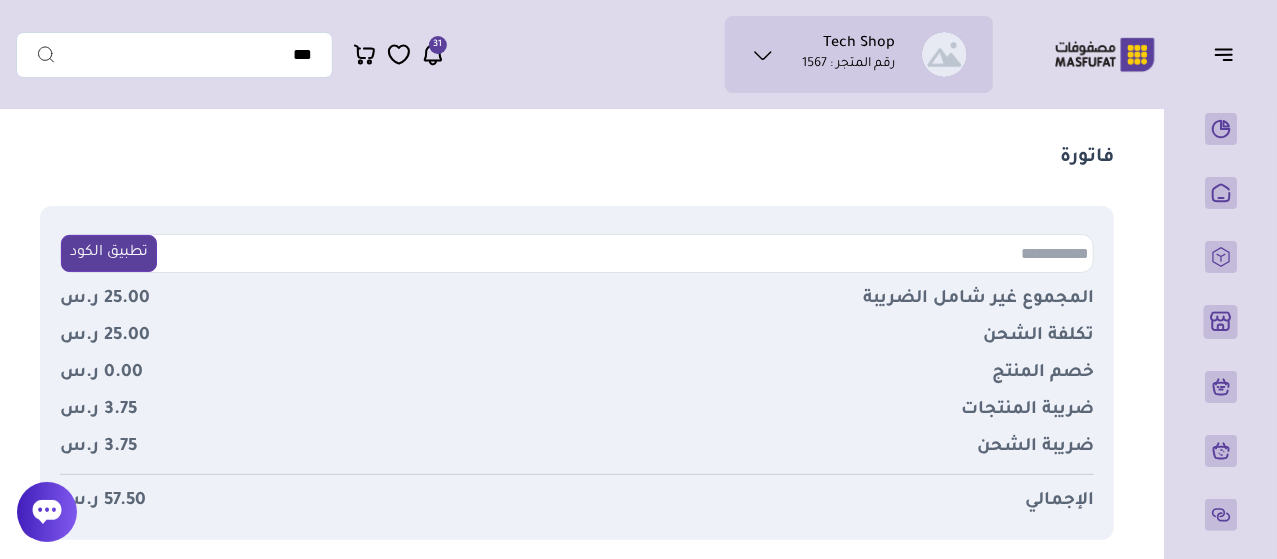 scroll, scrollTop: 0, scrollLeft: 0, axis: both 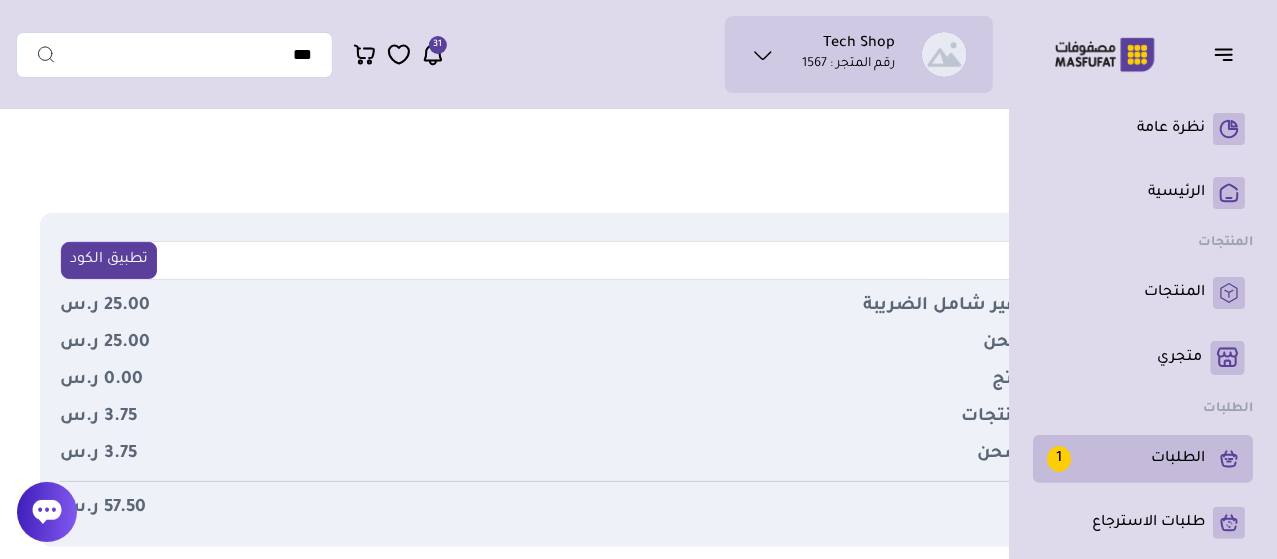 click on "الطلبات
1" at bounding box center [1126, 459] 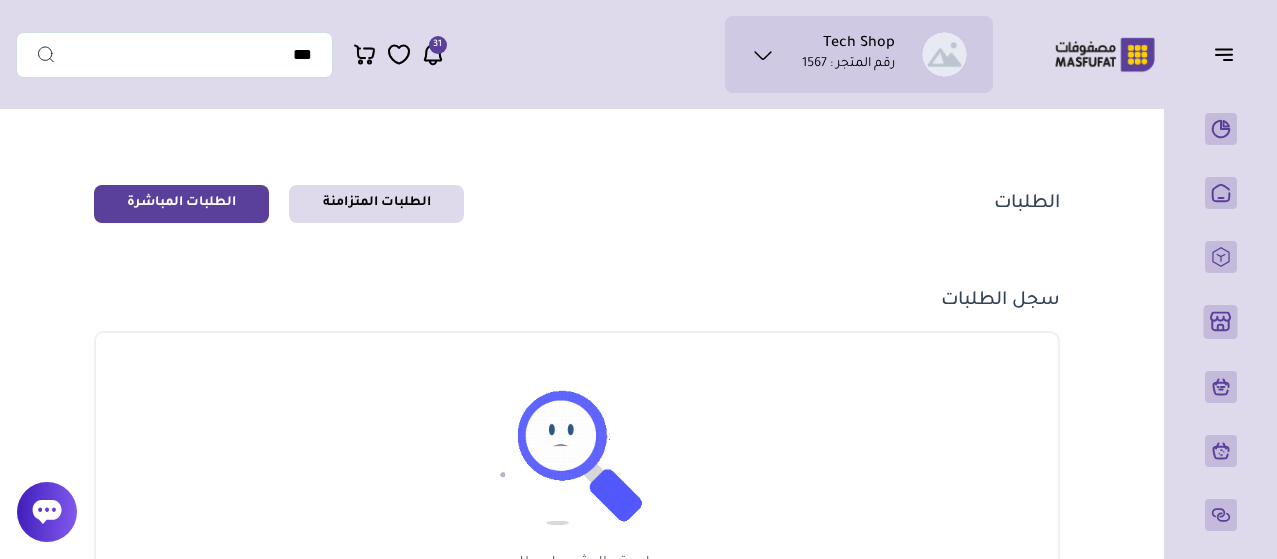 scroll, scrollTop: 0, scrollLeft: 0, axis: both 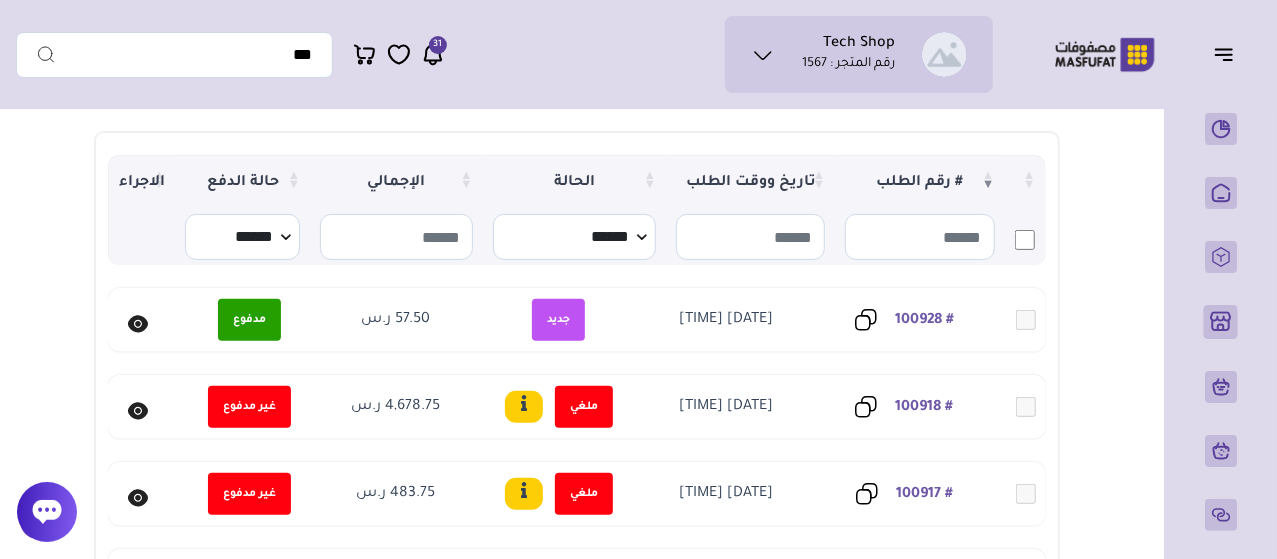 click at bounding box center [138, 324] 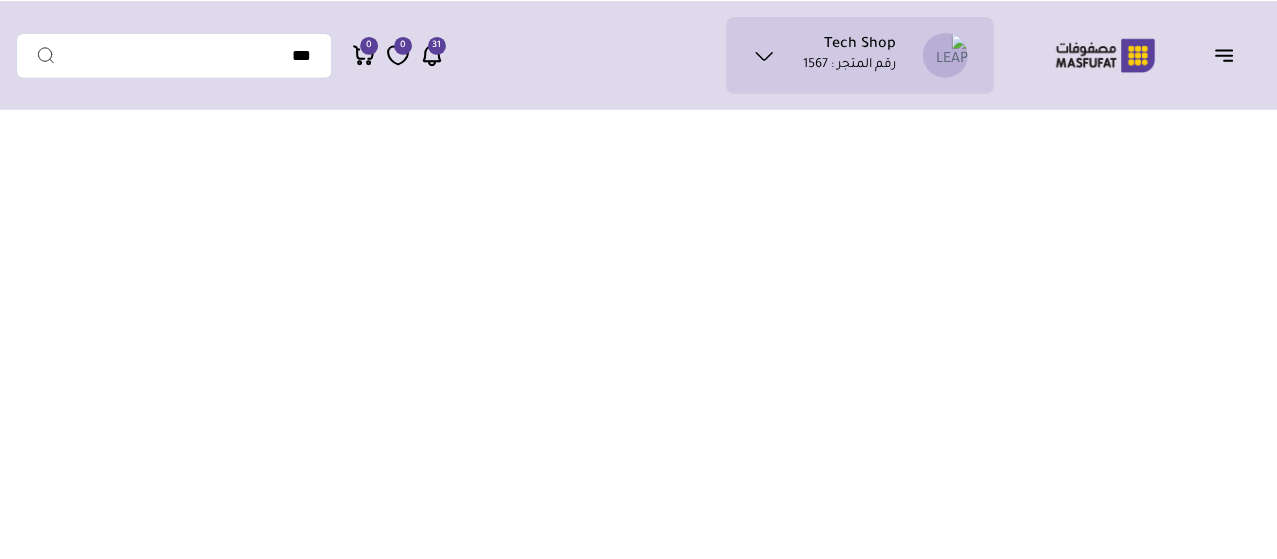 scroll, scrollTop: 0, scrollLeft: 0, axis: both 